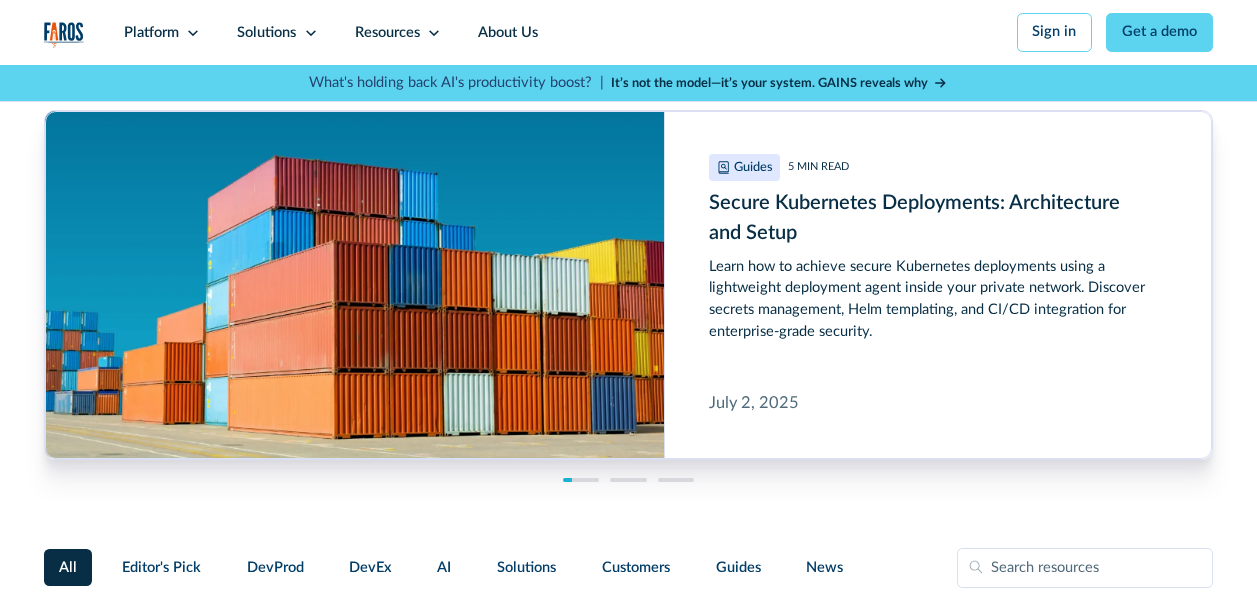 scroll, scrollTop: 0, scrollLeft: 0, axis: both 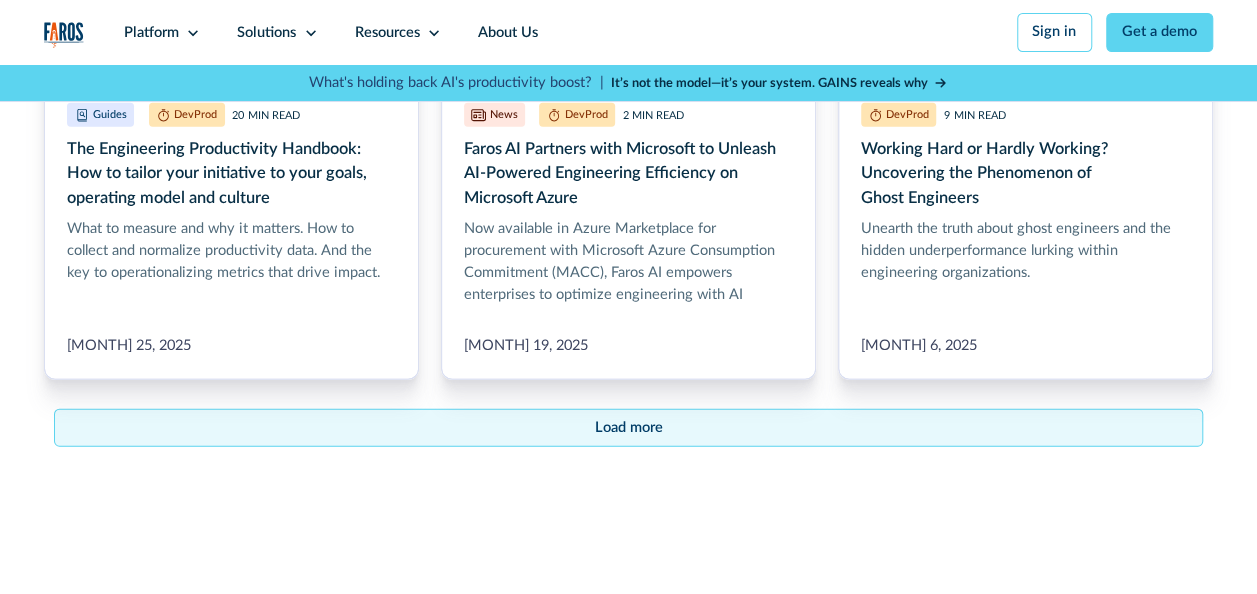 click on "Load more" at bounding box center (628, 428) 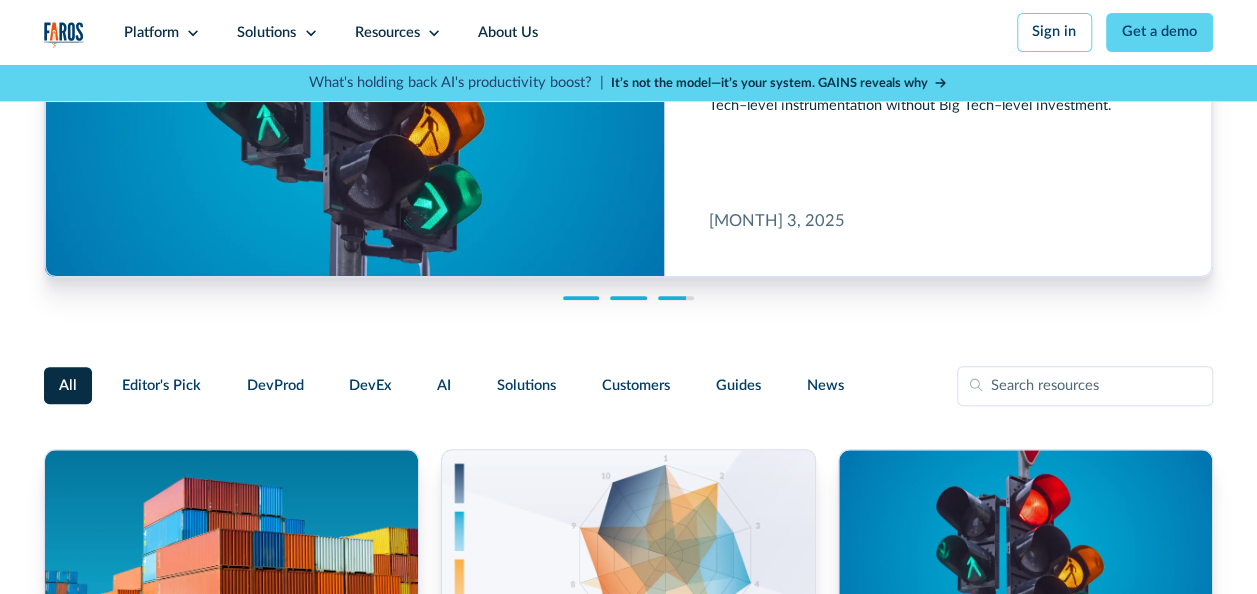 scroll, scrollTop: 200, scrollLeft: 0, axis: vertical 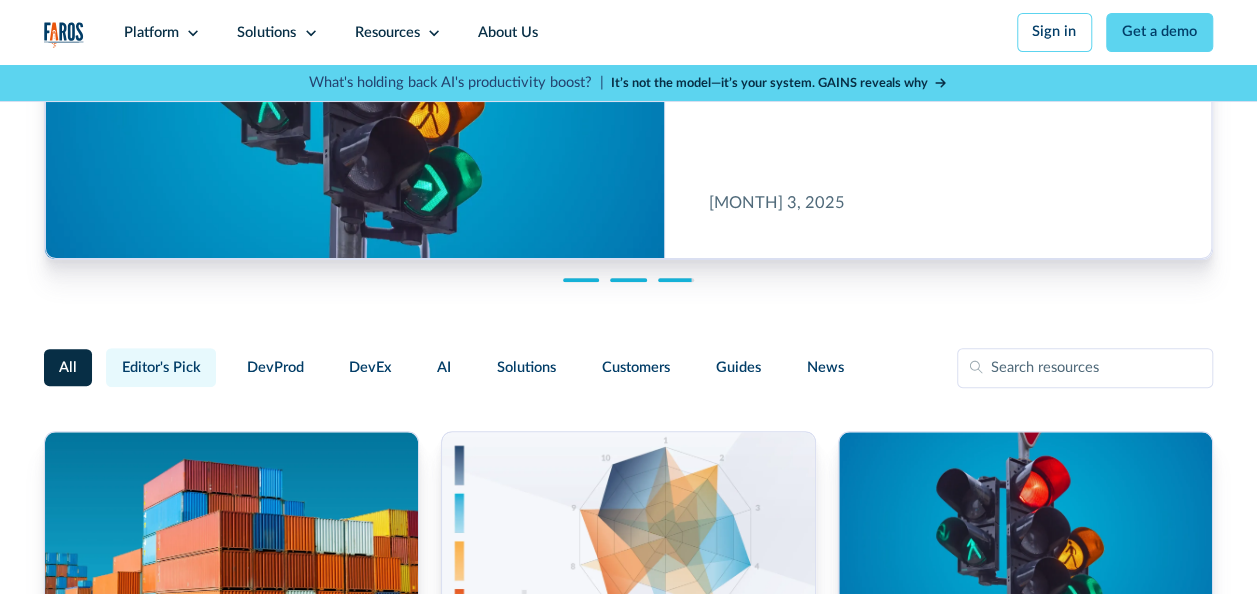 click on "Editor's Pick" at bounding box center [161, 368] 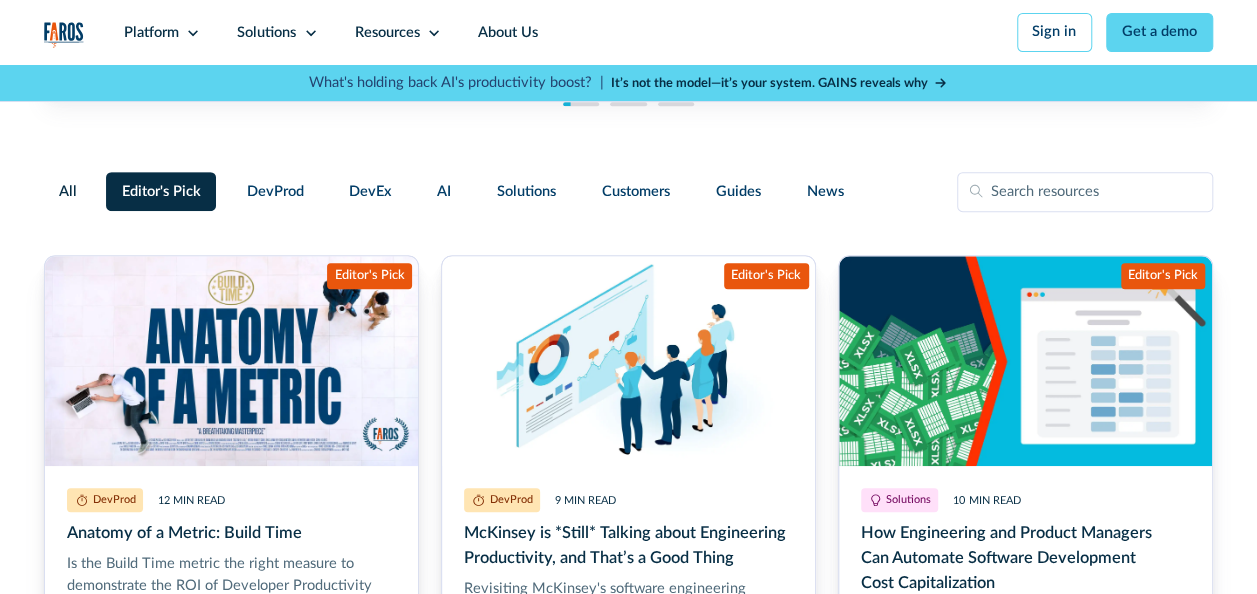 scroll, scrollTop: 400, scrollLeft: 0, axis: vertical 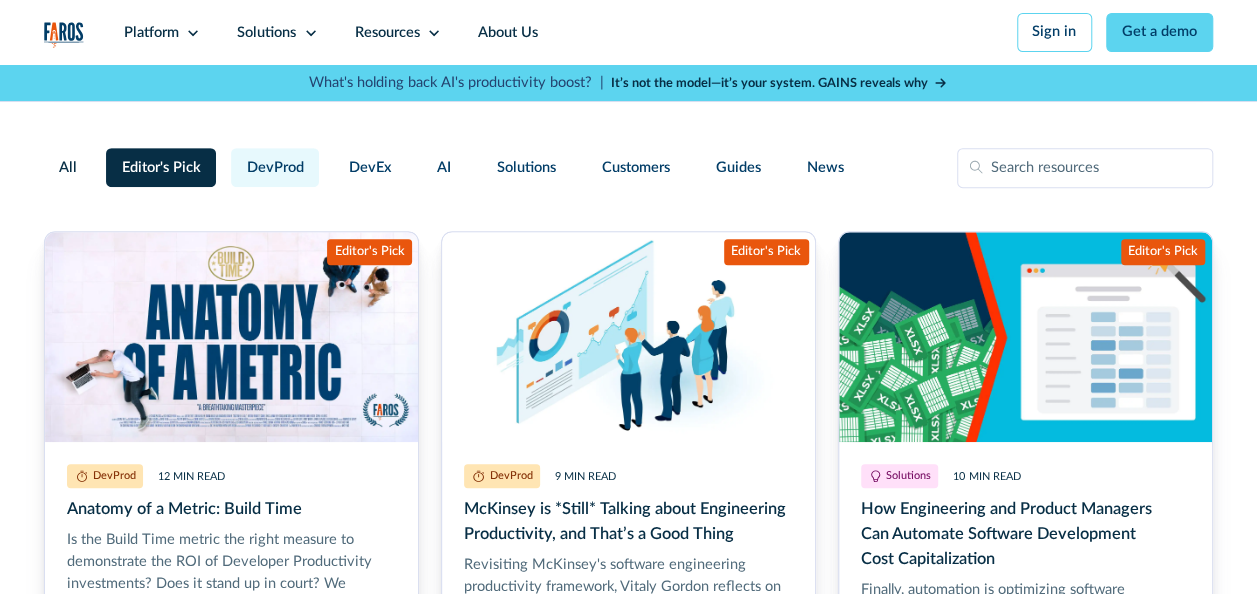 click on "DevProd" at bounding box center [161, 168] 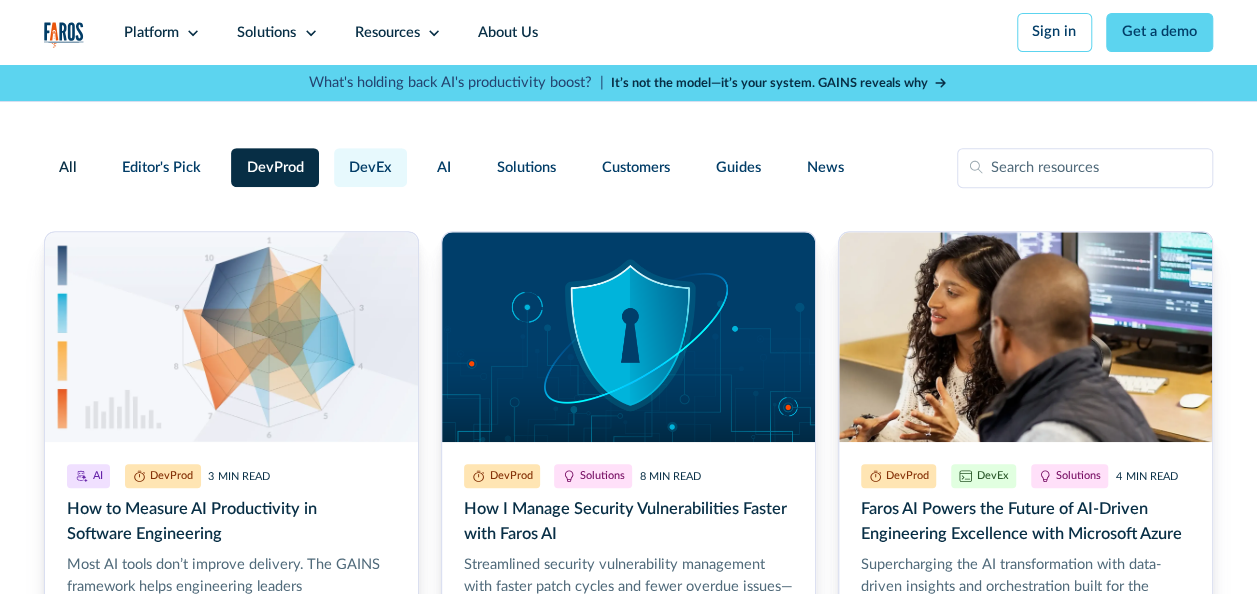 click on "DevEx" at bounding box center [161, 168] 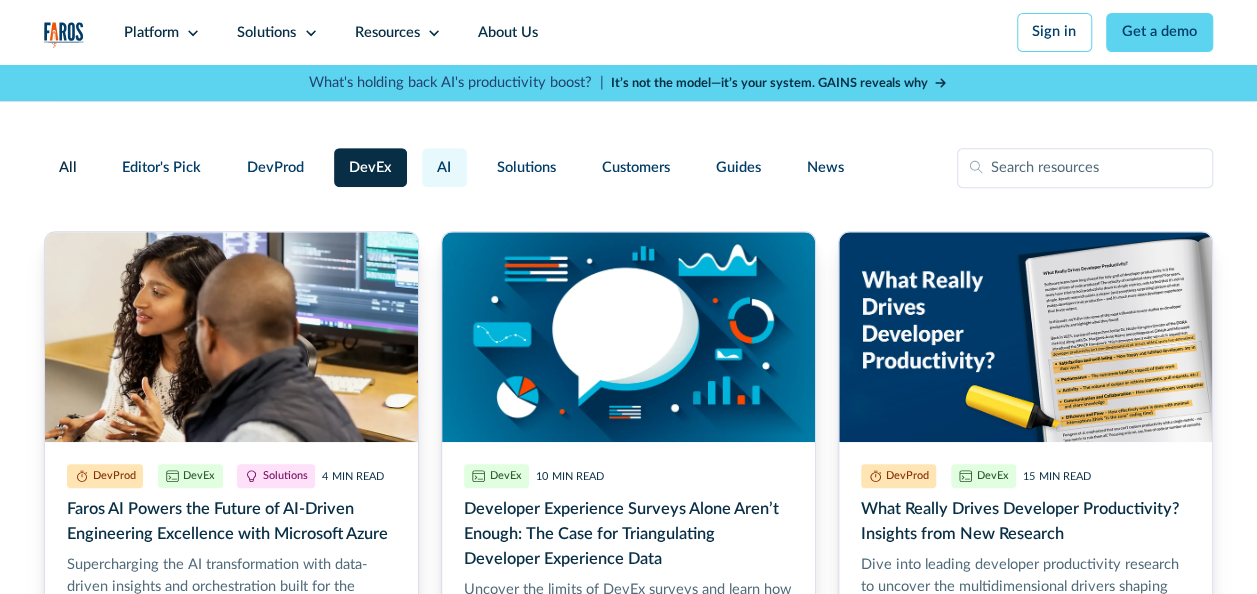 click on "AI" at bounding box center (161, 168) 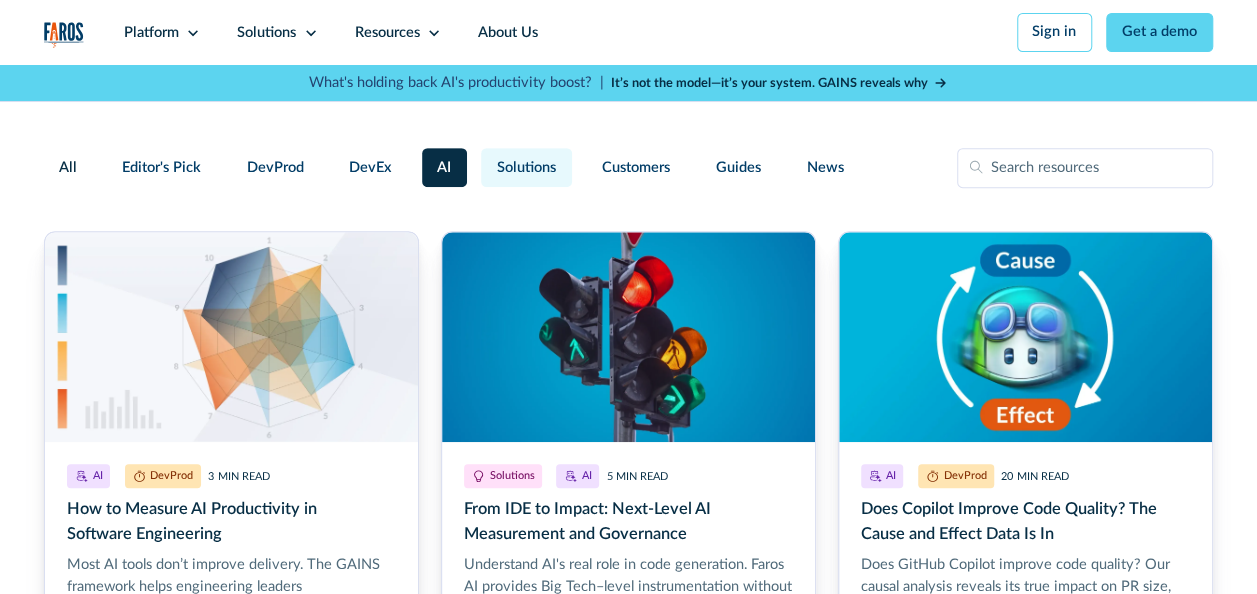 click on "Solutions" at bounding box center (161, 168) 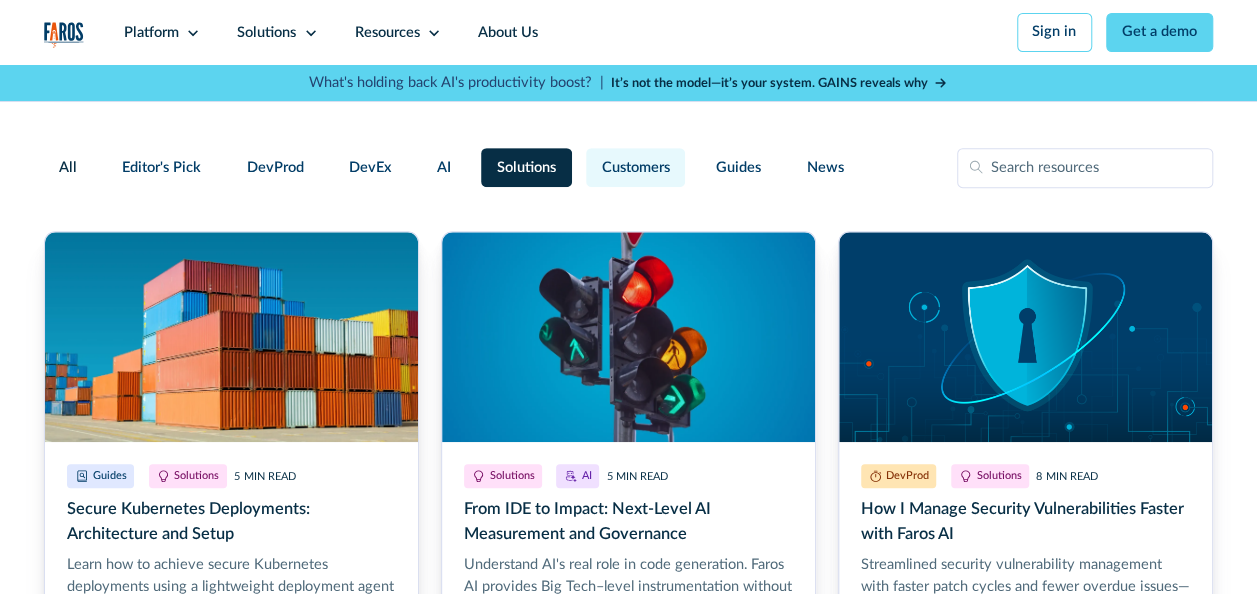 click on "Customers" at bounding box center [161, 167] 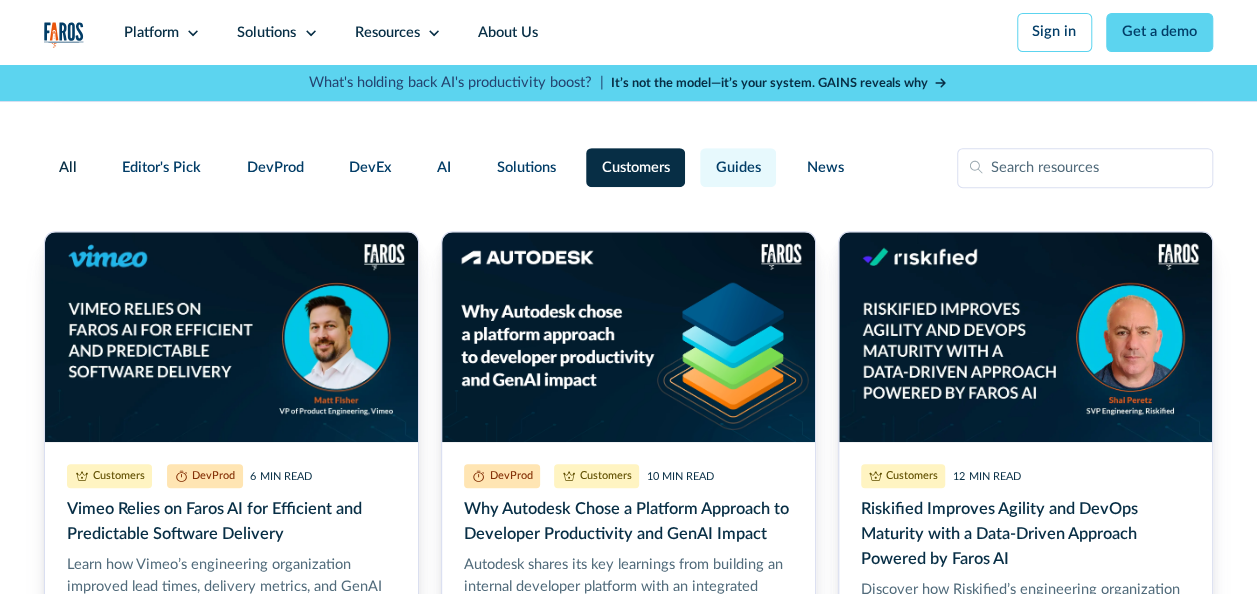 click on "Guides" at bounding box center (161, 168) 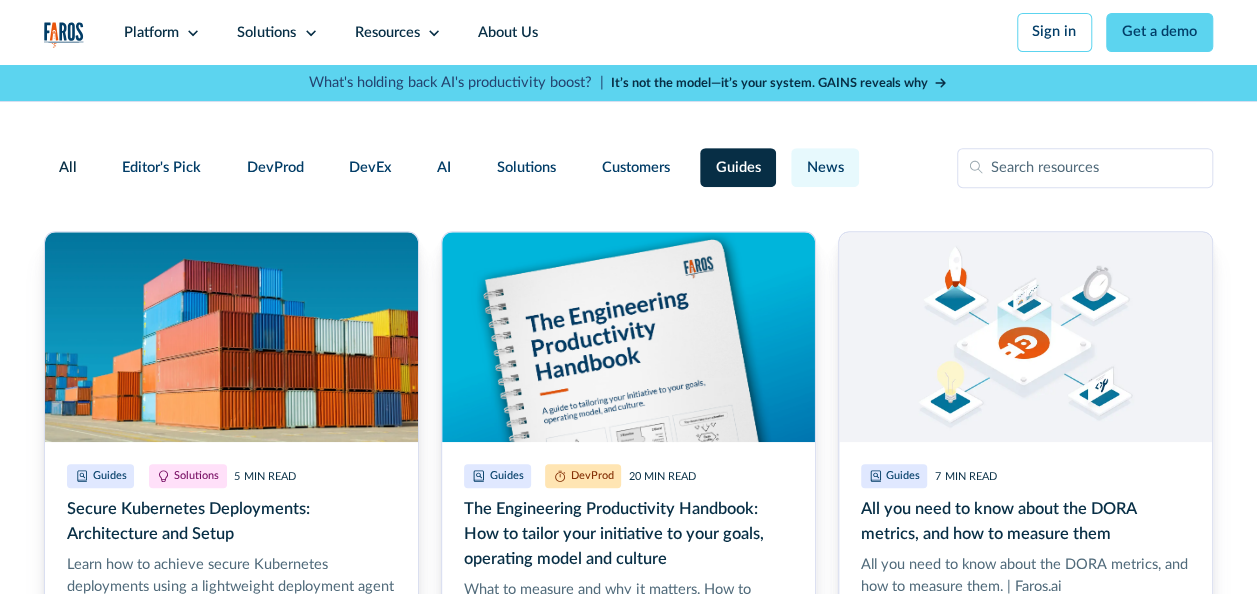 click on "News" at bounding box center (161, 168) 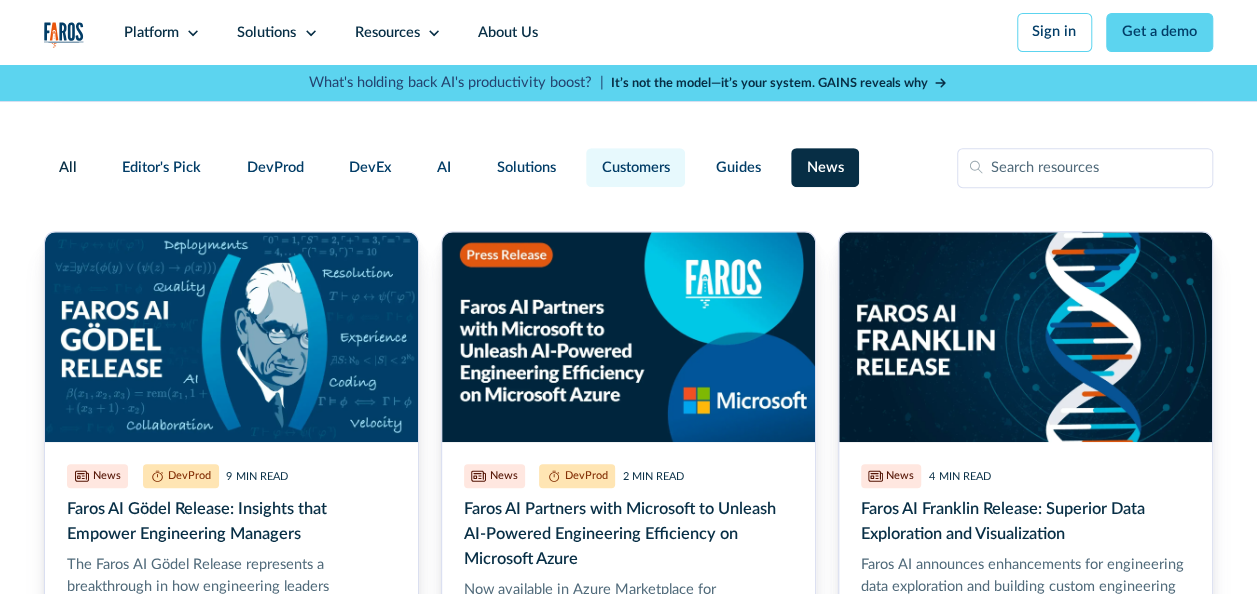 click on "Customers" at bounding box center (161, 167) 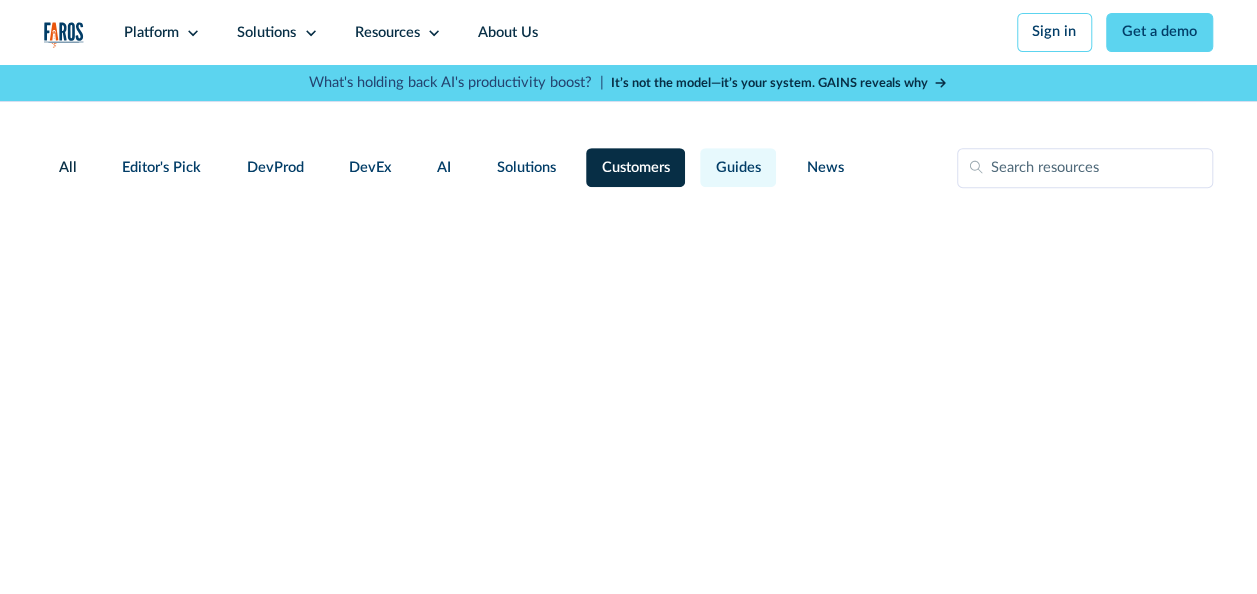 click on "Guides" at bounding box center (161, 168) 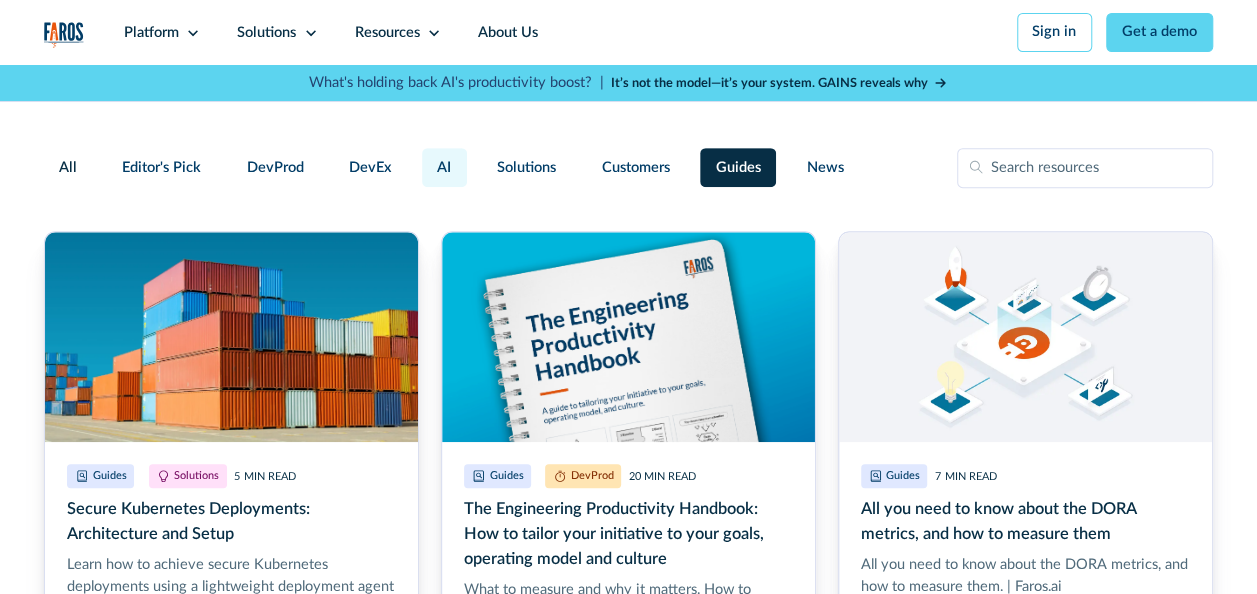 click on "AI" at bounding box center [161, 167] 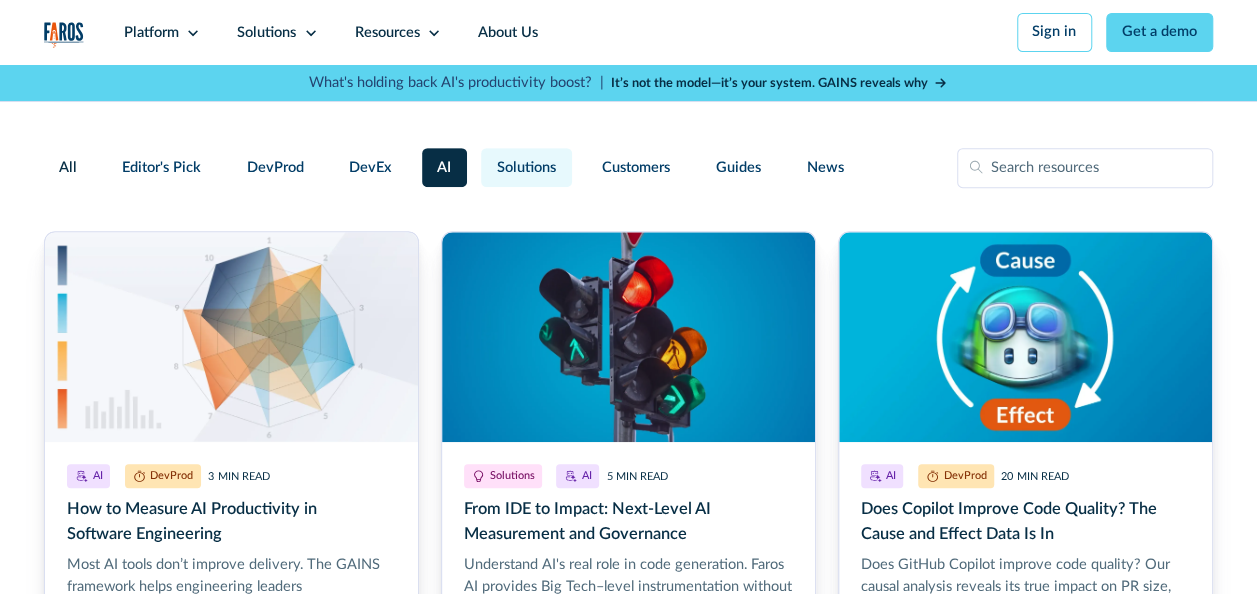 click on "Solutions" at bounding box center [161, 168] 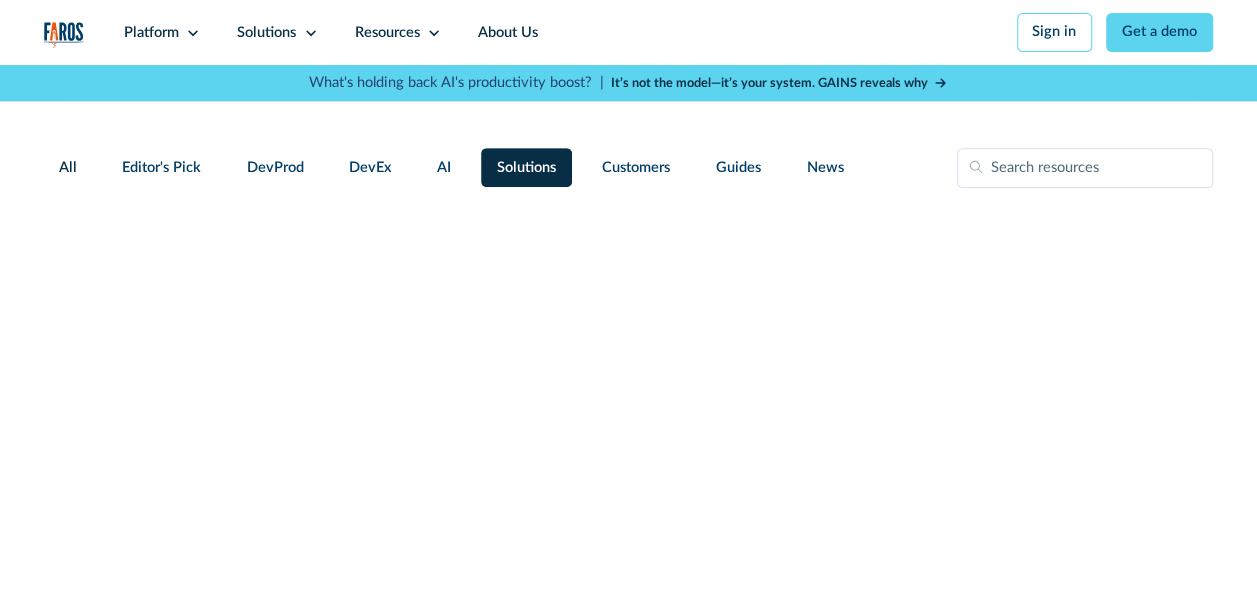 click on "Editor's Pick DevProd DevEx AI Solutions Customers Guides News" at bounding box center [482, 167] 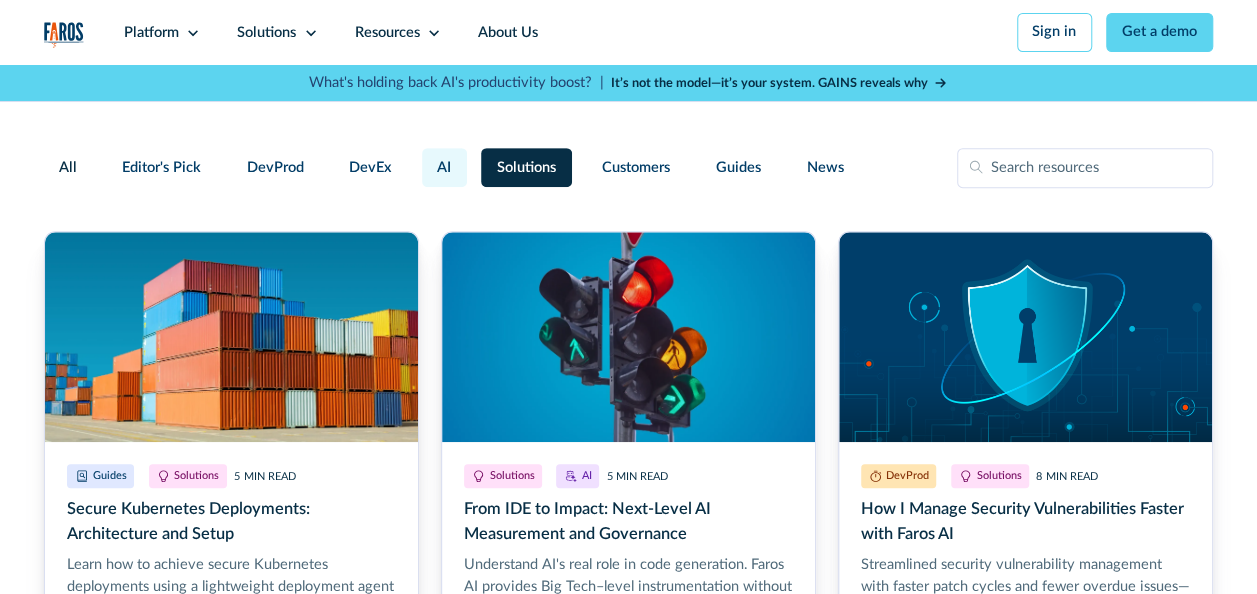 click on "AI" at bounding box center [161, 167] 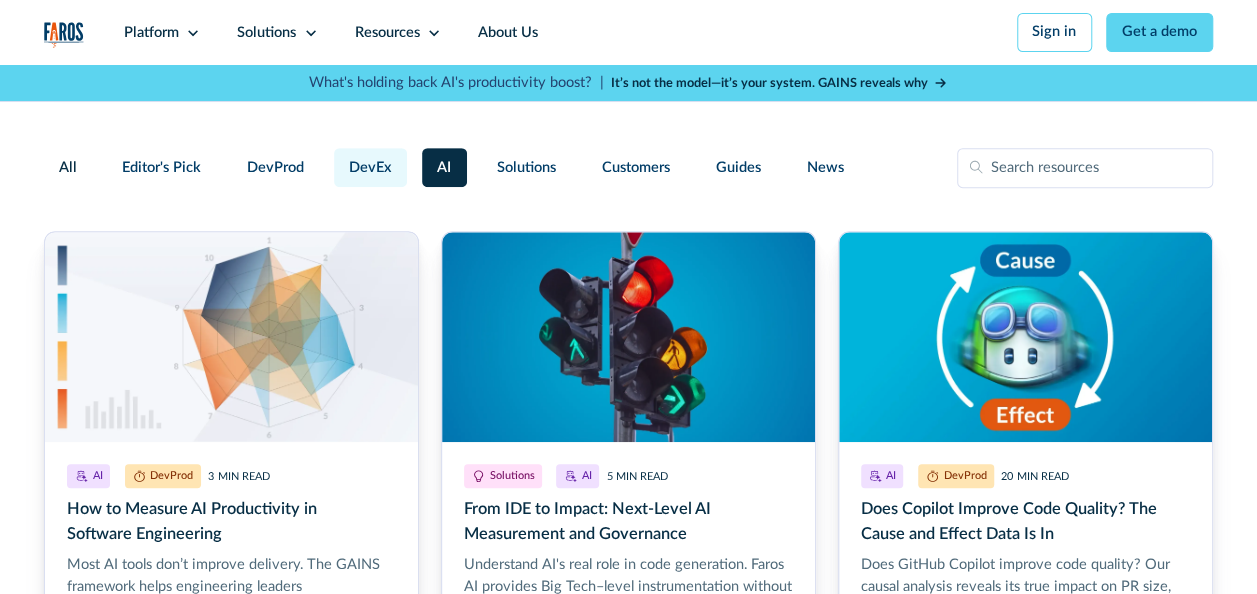 click on "DevEx" at bounding box center [161, 168] 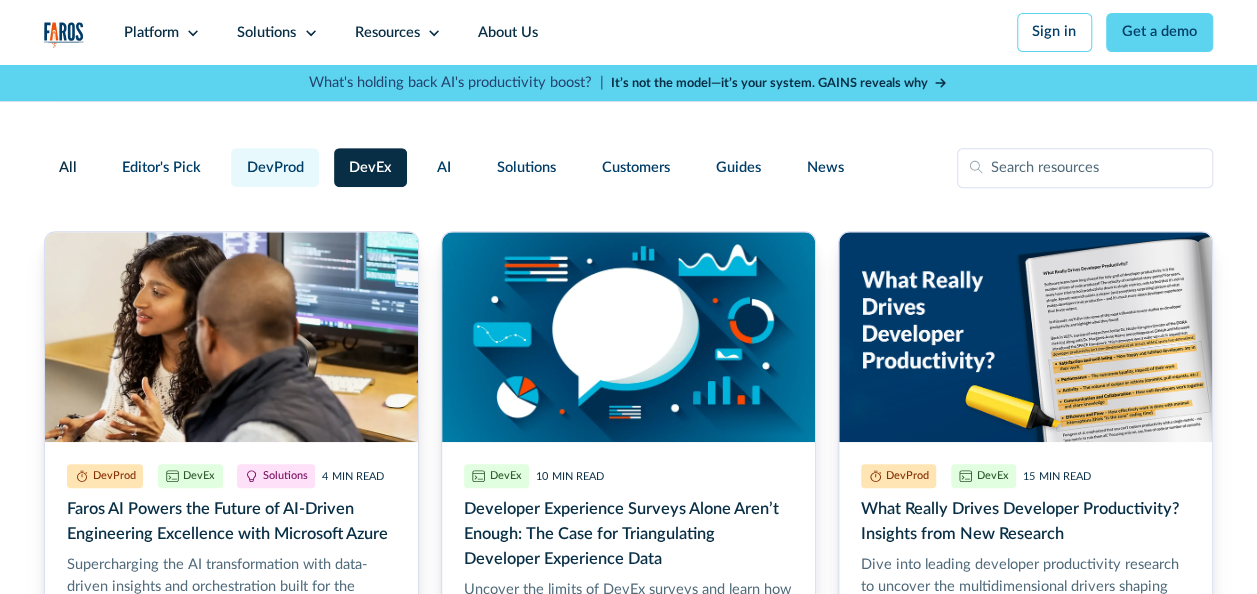 click on "DevProd" at bounding box center [161, 168] 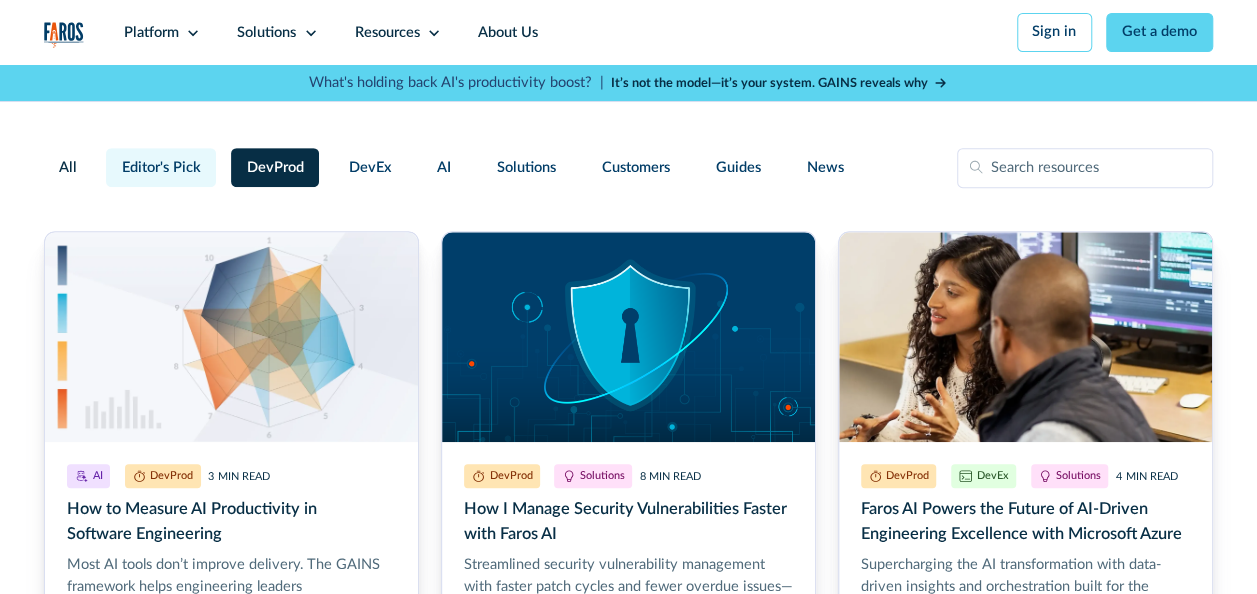 click on "Editor's Pick" at bounding box center (161, 168) 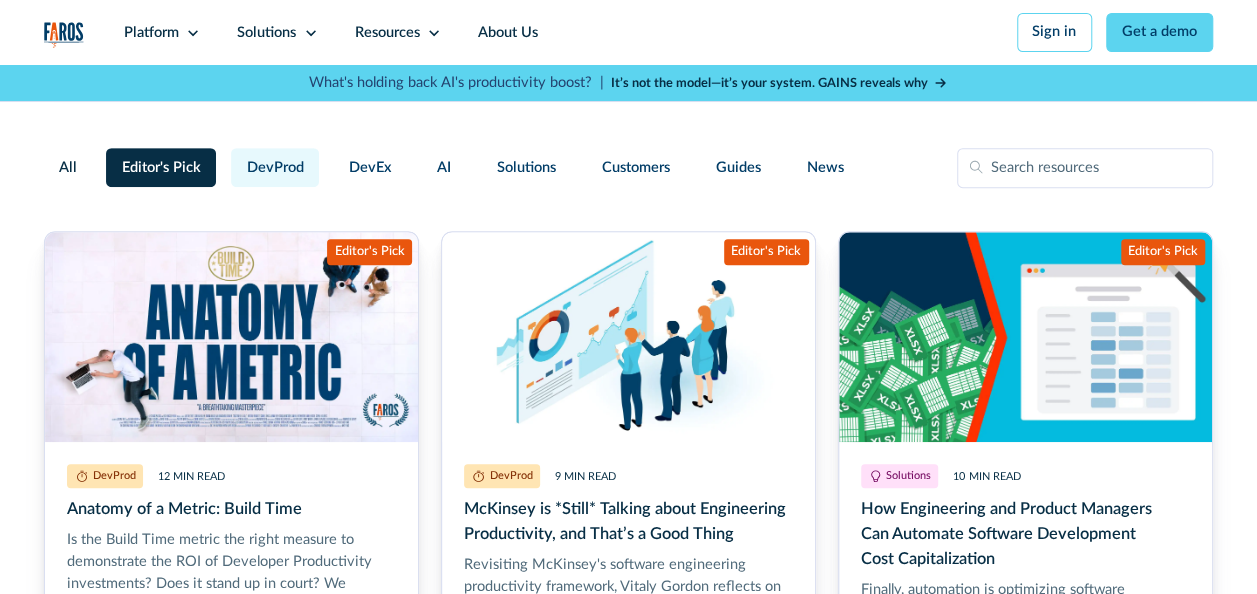 click on "DevProd" at bounding box center [161, 168] 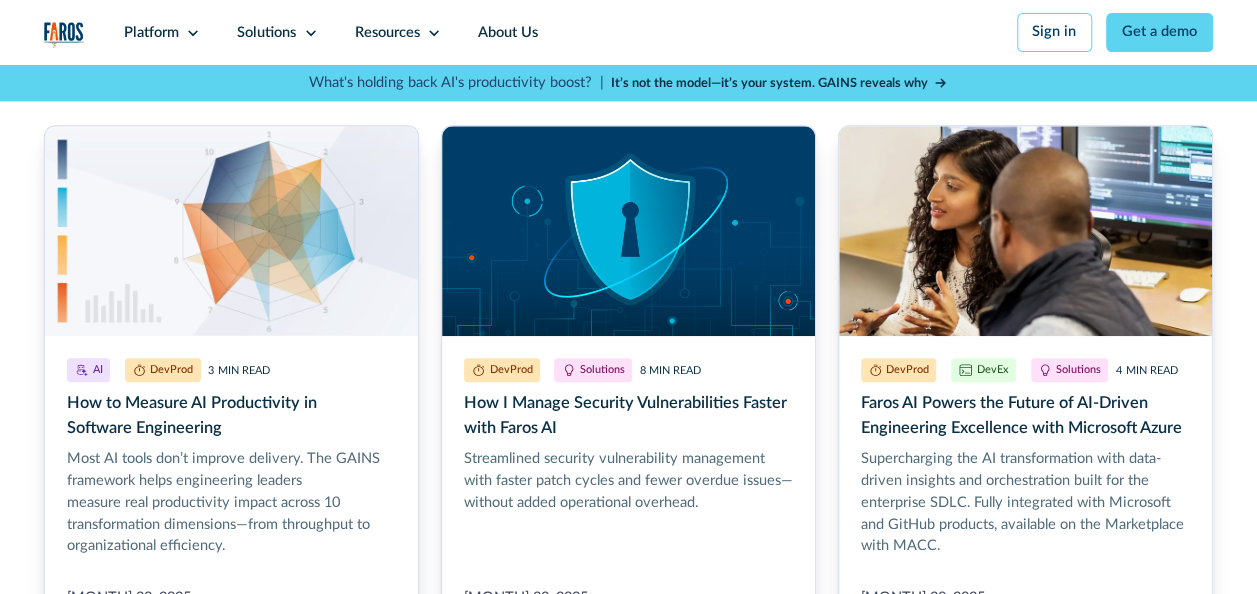 scroll, scrollTop: 300, scrollLeft: 0, axis: vertical 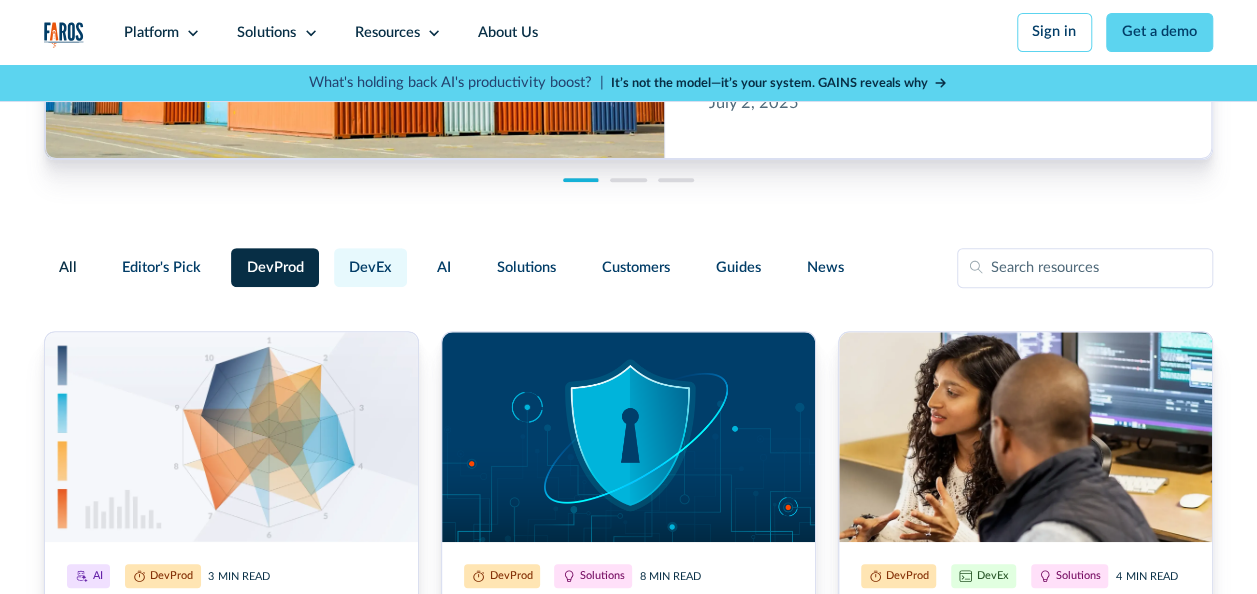 click on "DevEx" at bounding box center [161, 268] 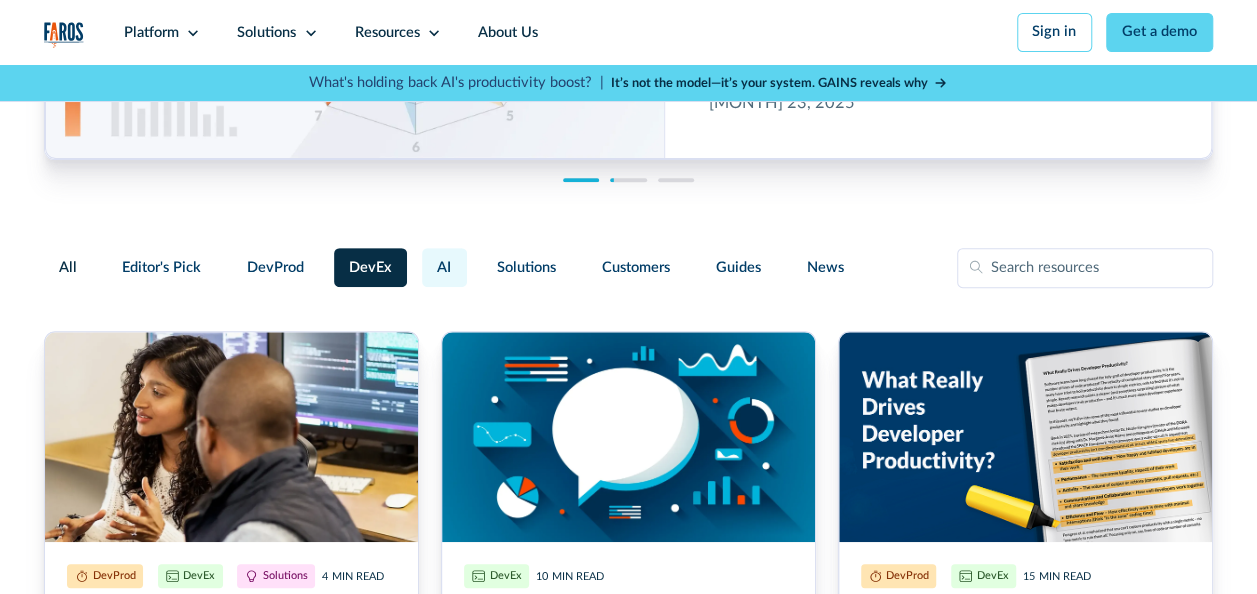 click on "AI" at bounding box center (161, 267) 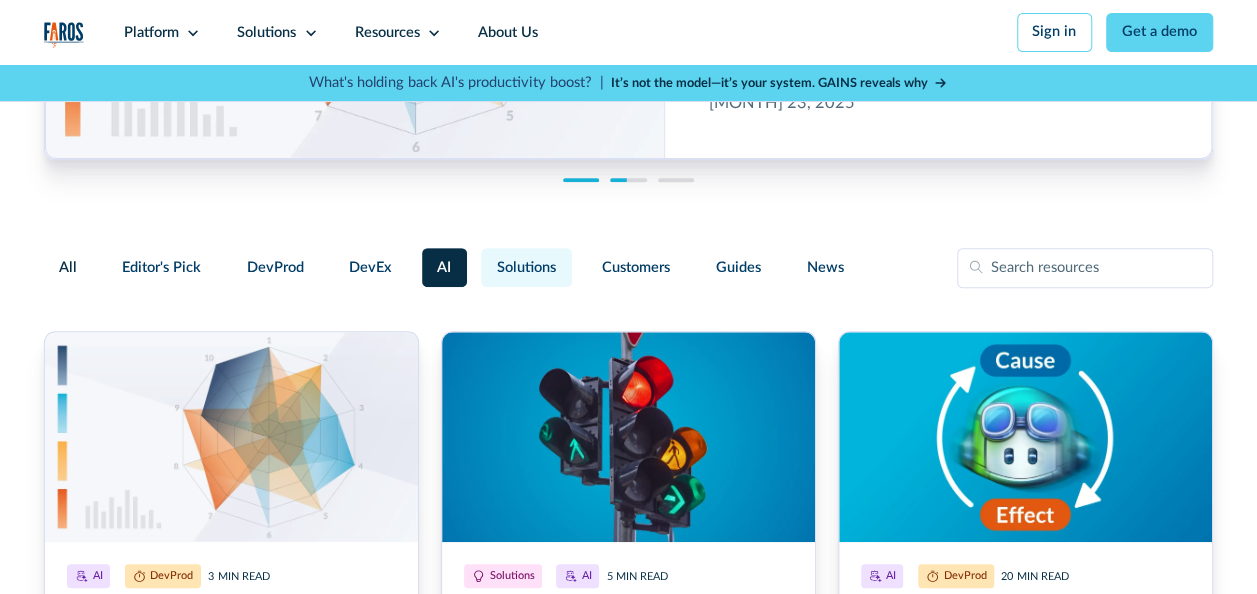 click on "Solutions" at bounding box center [161, 267] 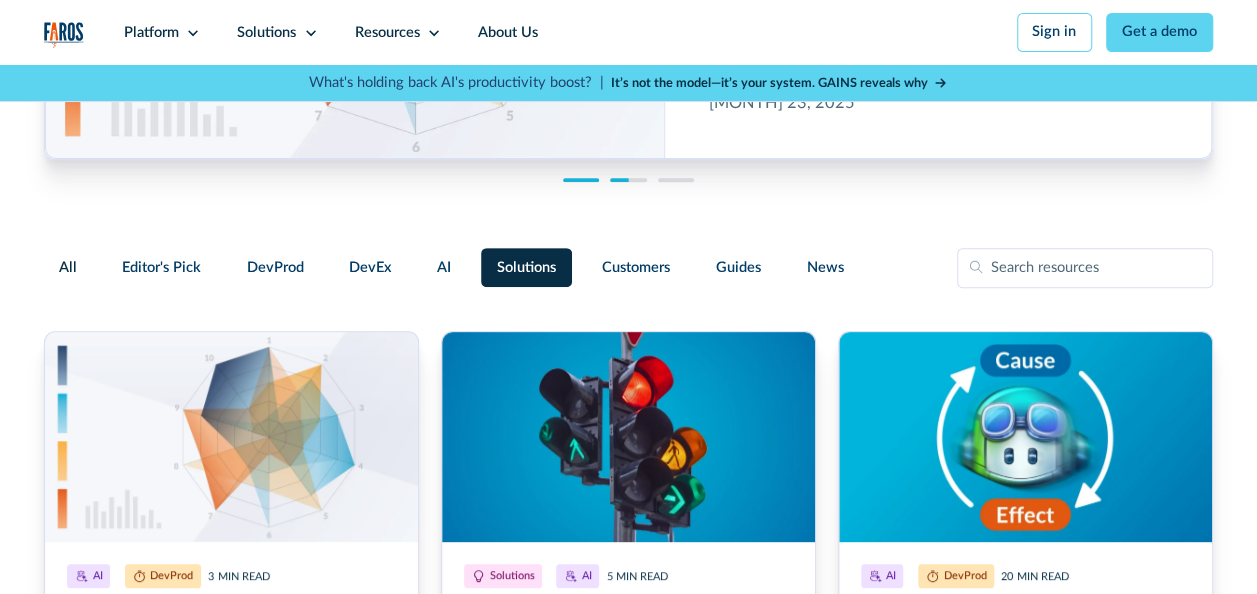 click on "Solutions" at bounding box center (526, 268) 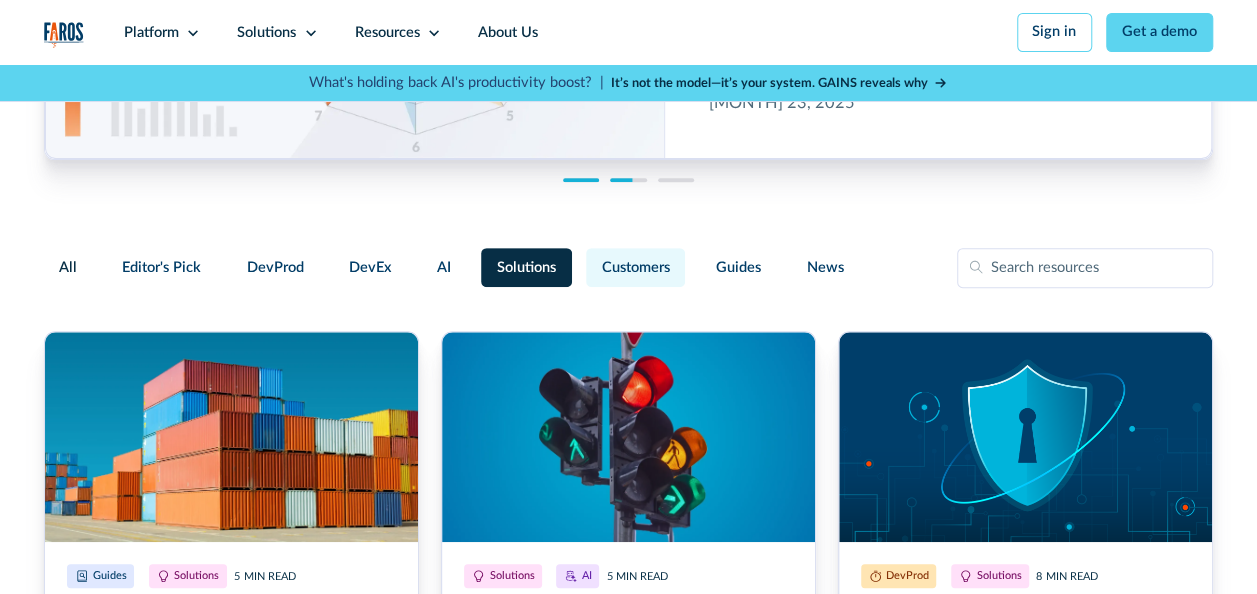 click on "Customers" at bounding box center [161, 268] 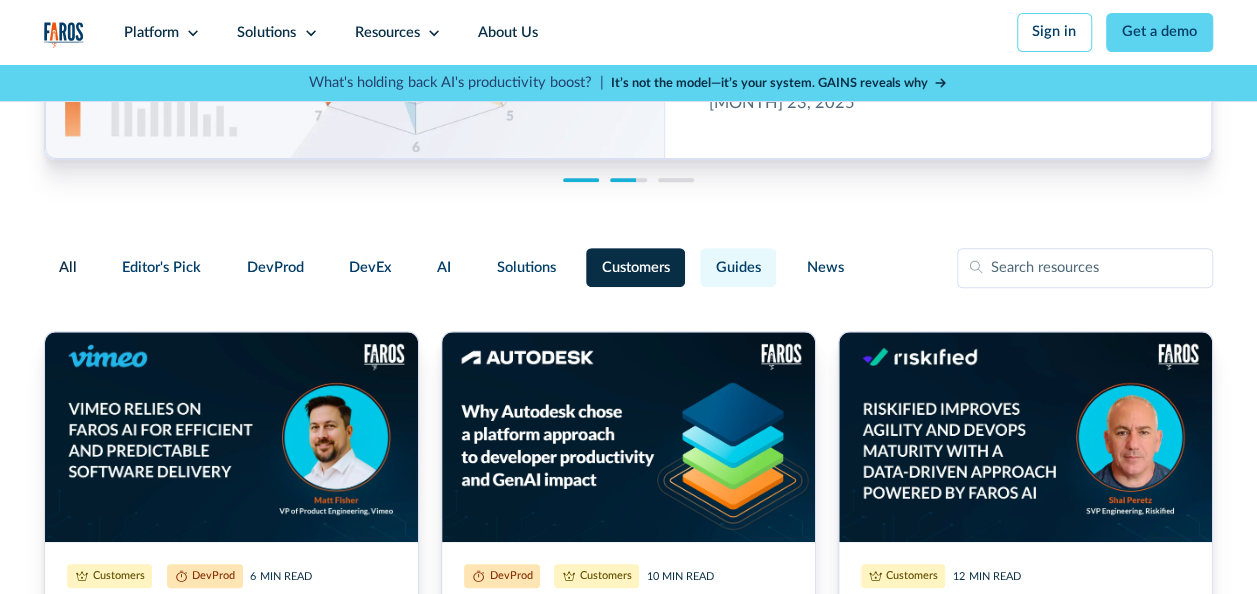 click on "Guides" at bounding box center (161, 268) 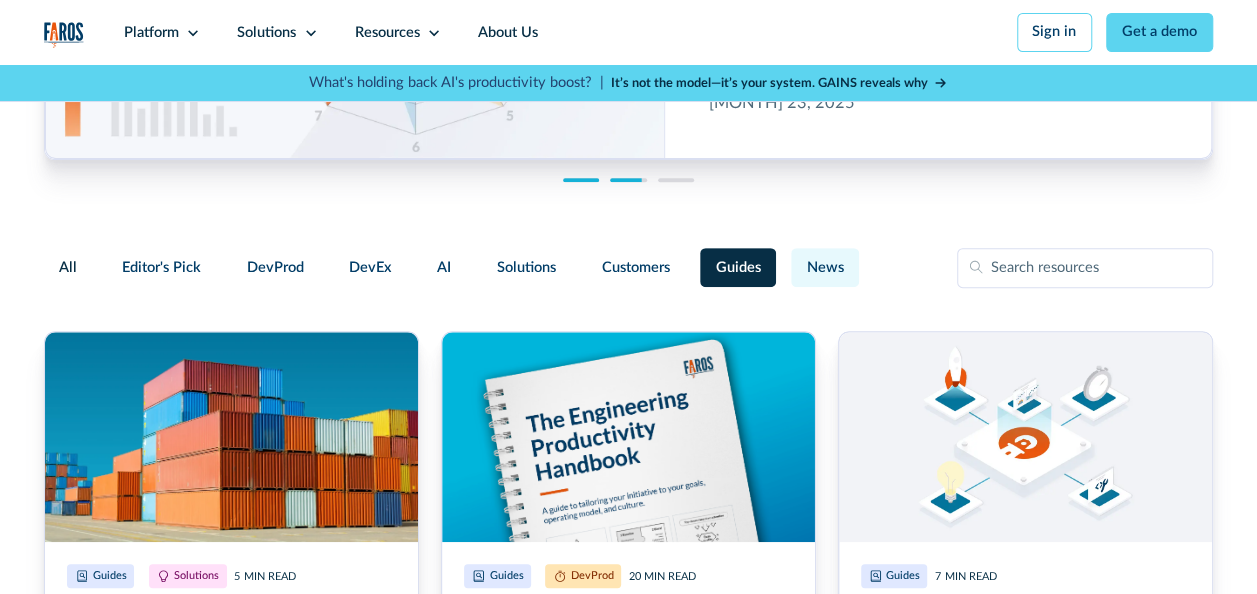 click on "News" at bounding box center [161, 268] 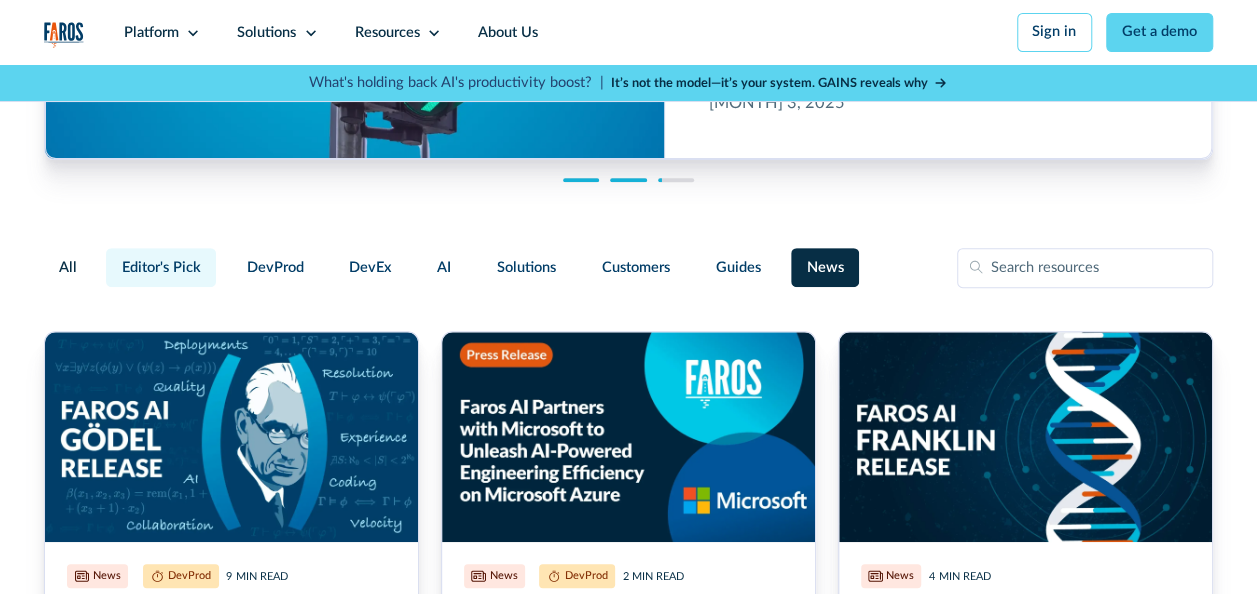 click on "Editor's Pick" at bounding box center (161, 267) 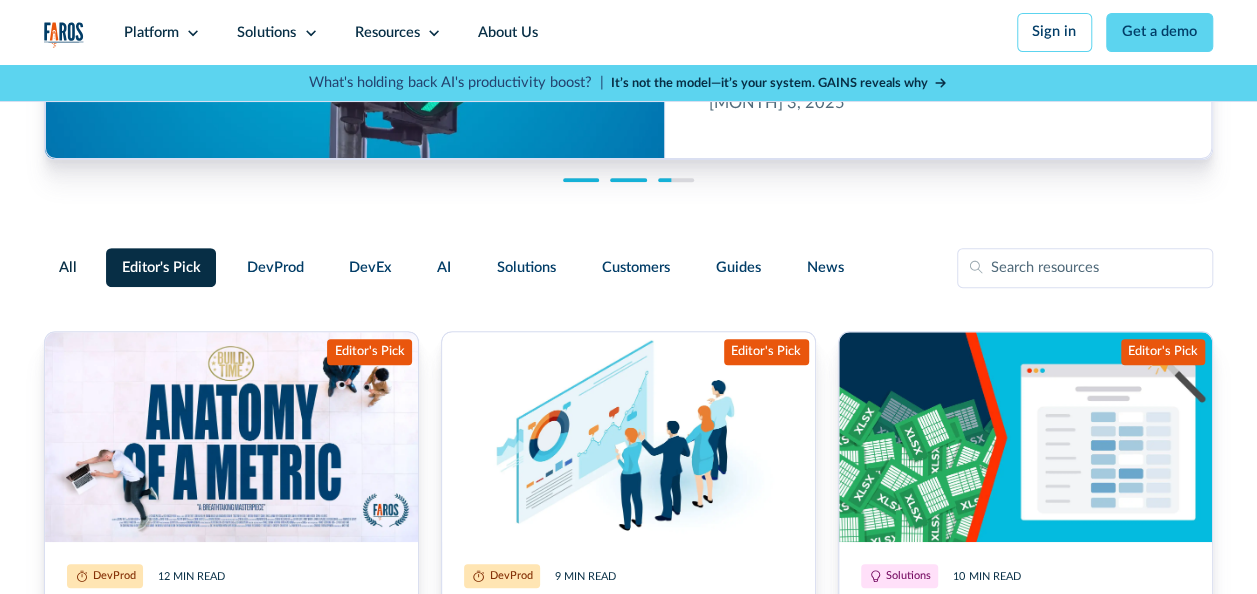 click on "All" at bounding box center (68, 268) 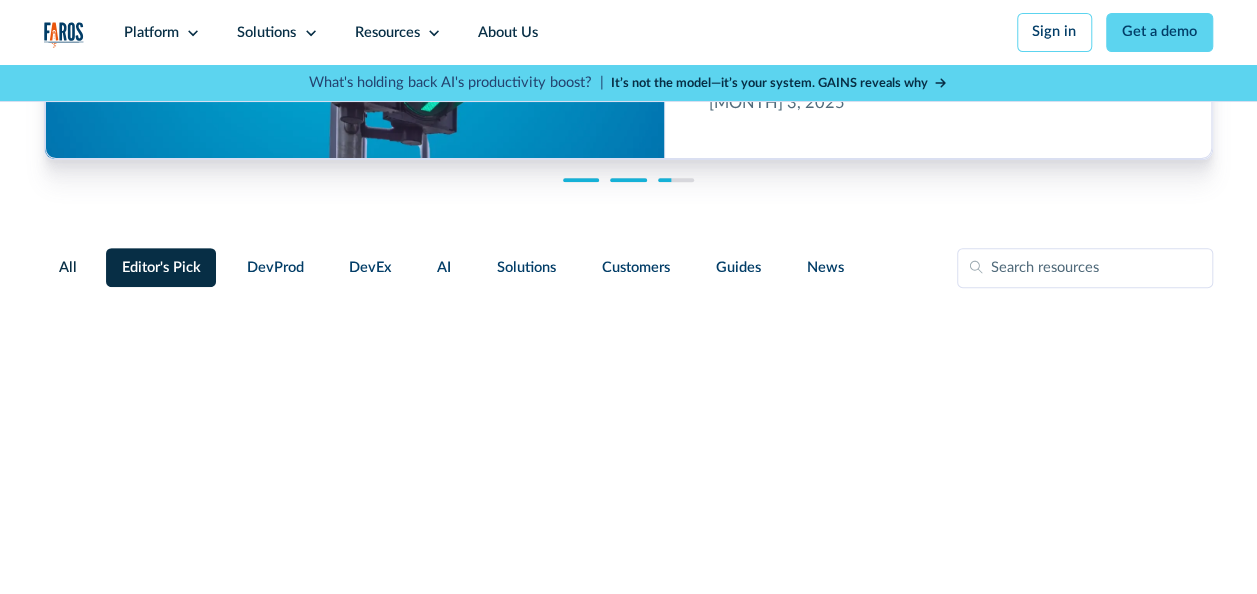 click on "All" at bounding box center (59, 257) 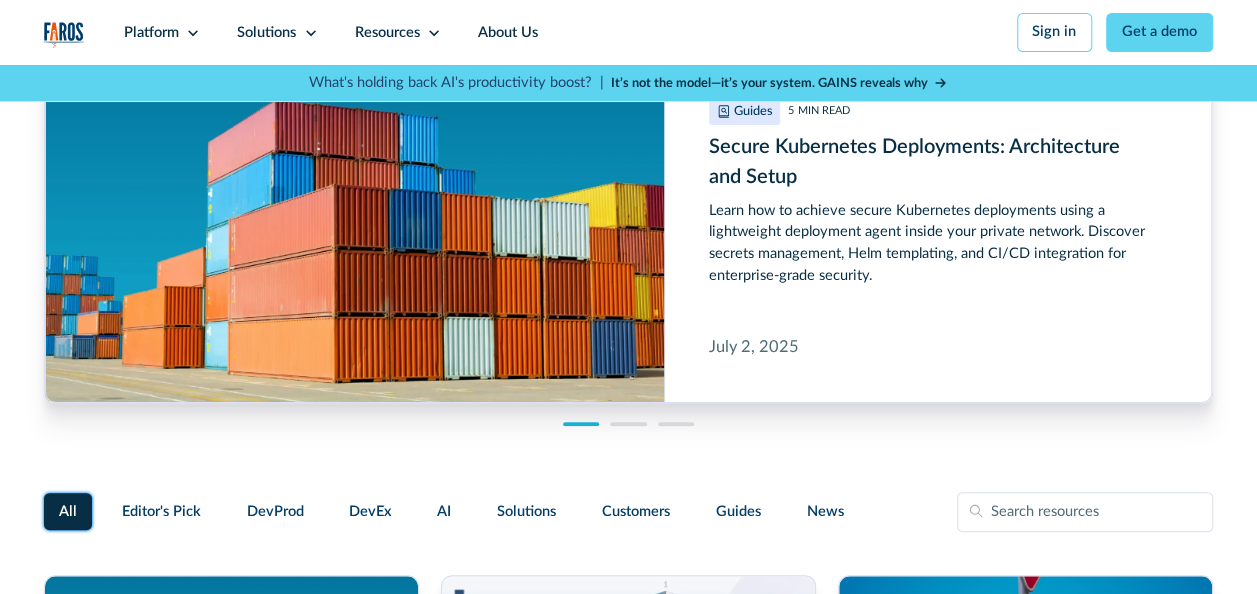 scroll, scrollTop: 0, scrollLeft: 0, axis: both 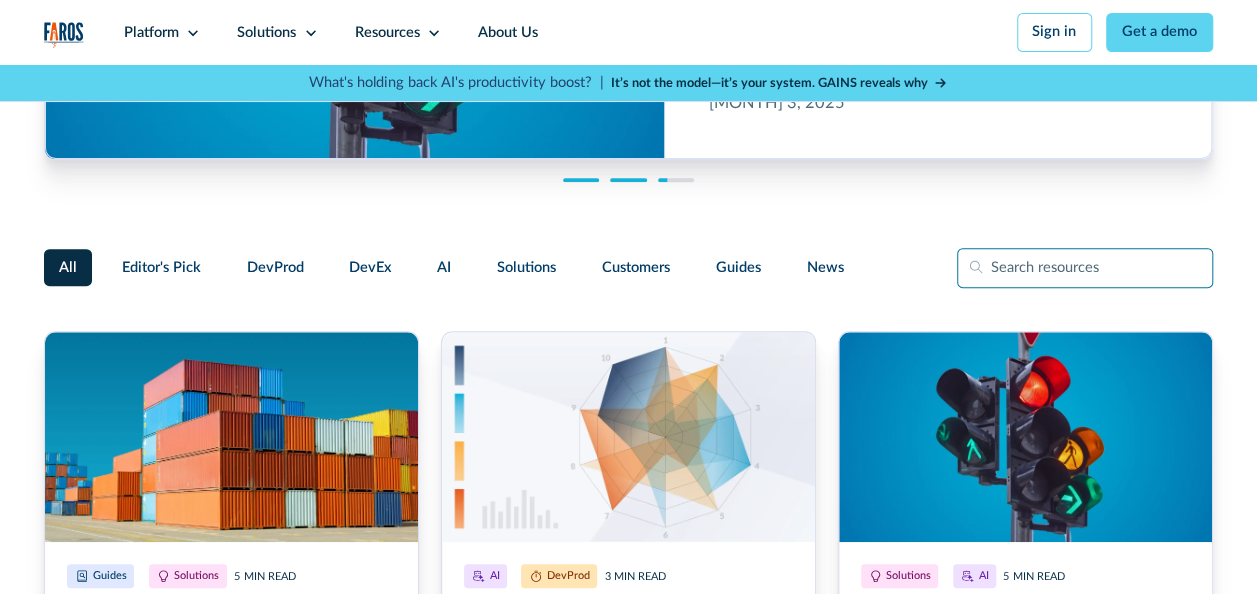 click at bounding box center [1085, 268] 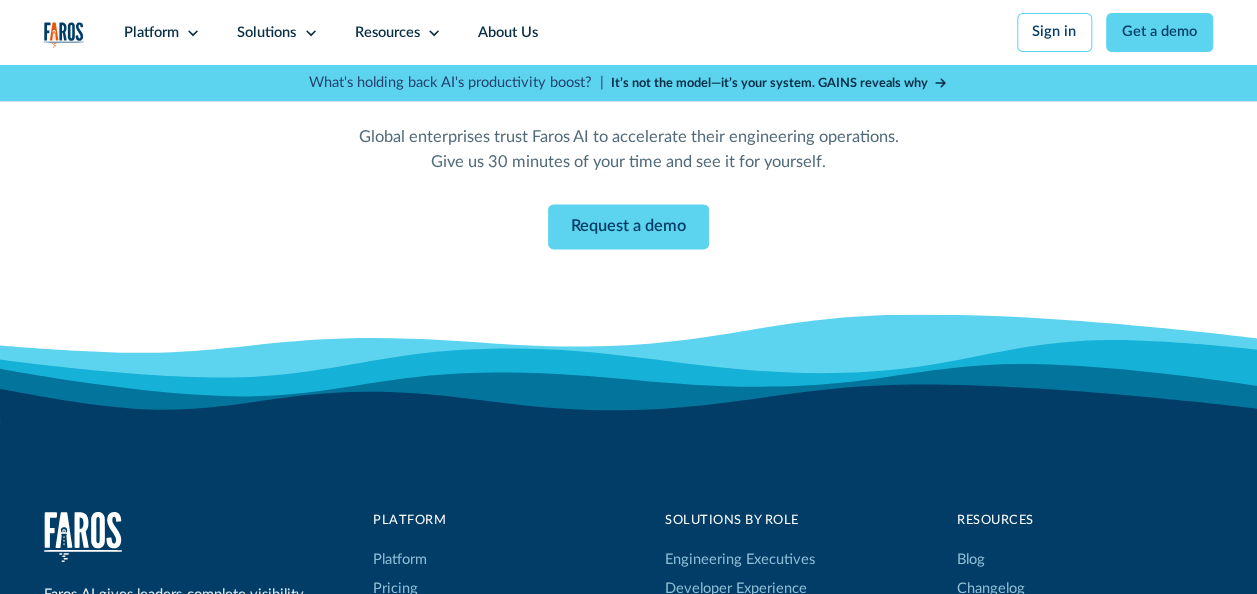 scroll, scrollTop: 0, scrollLeft: 0, axis: both 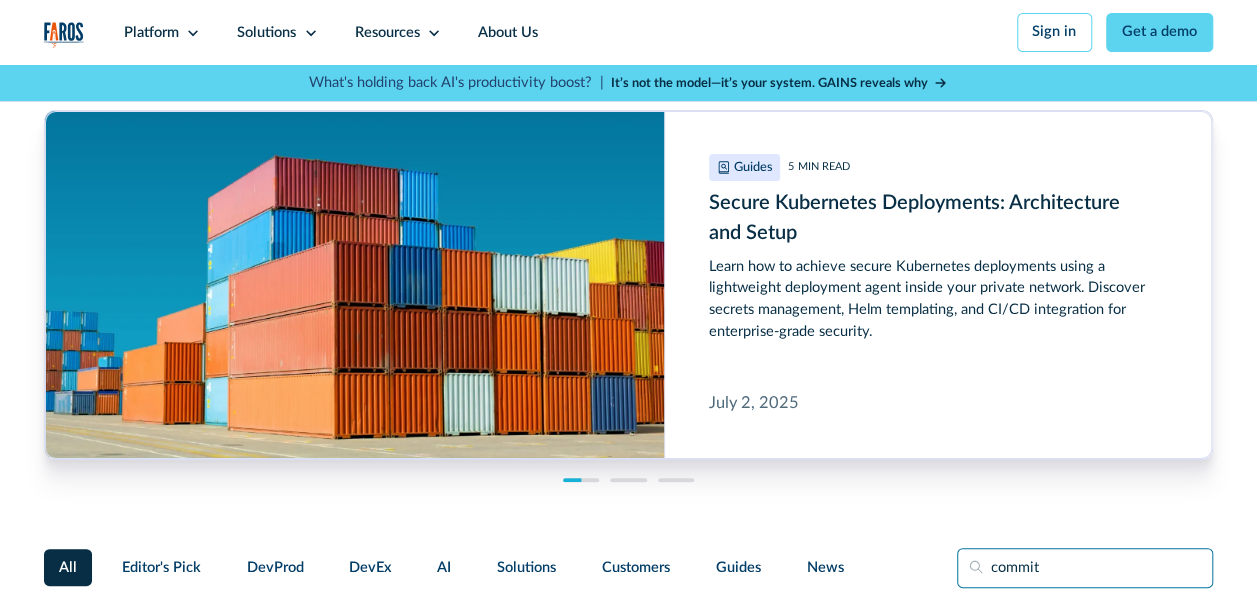 type on "commit" 